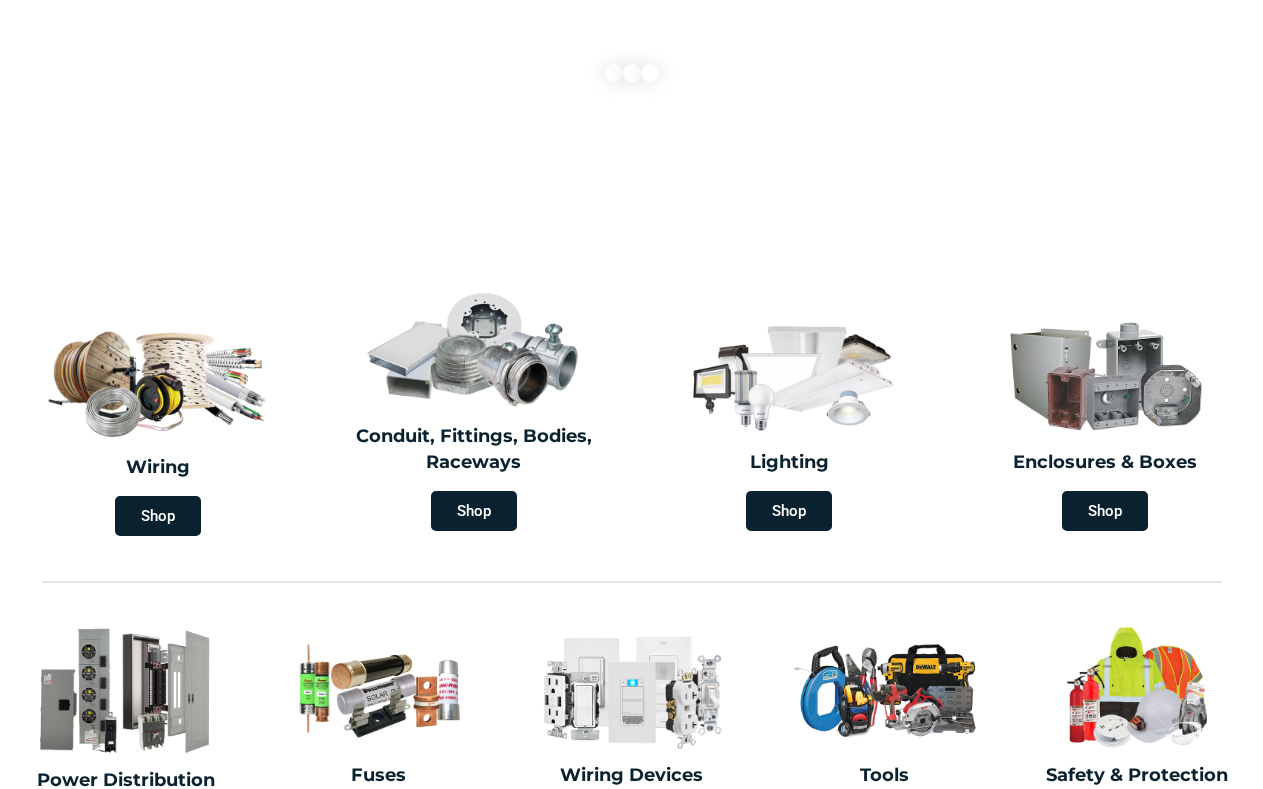 scroll, scrollTop: 300, scrollLeft: 0, axis: vertical 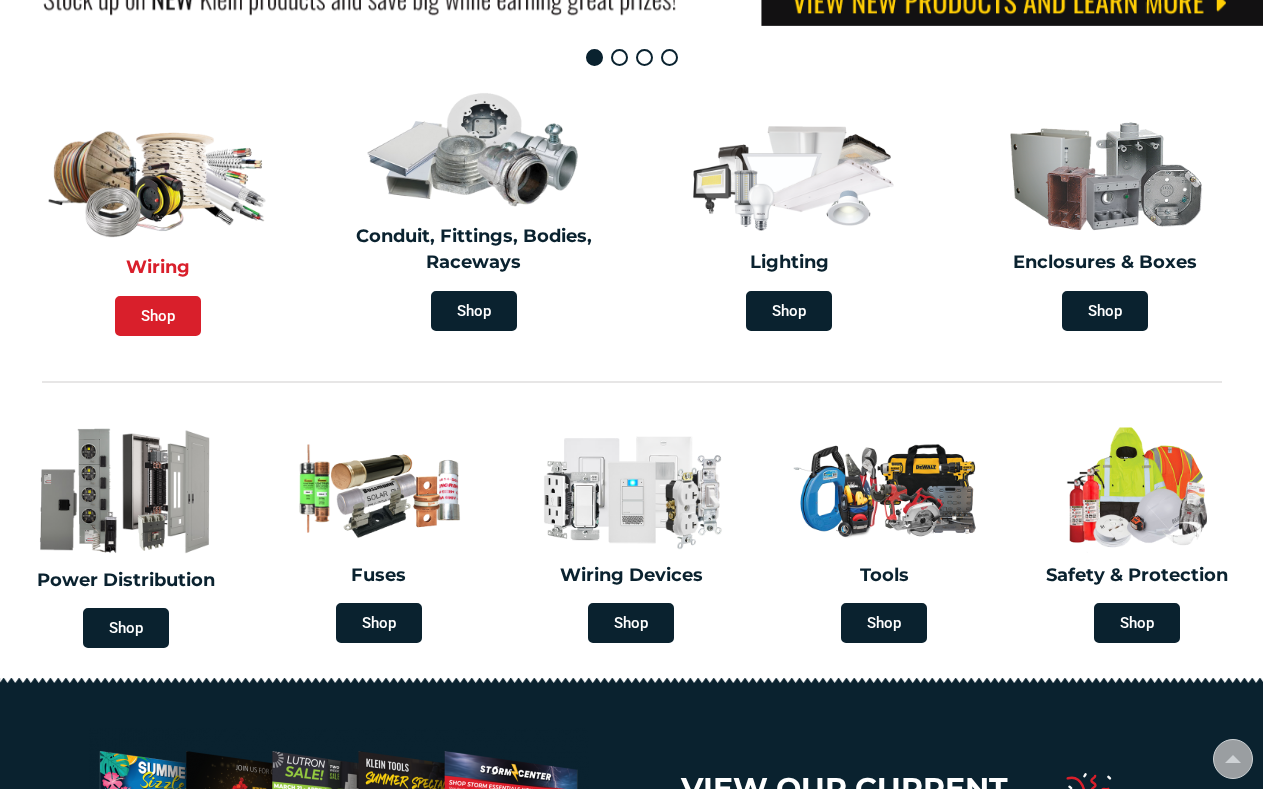 click on "Shop" at bounding box center [158, 316] 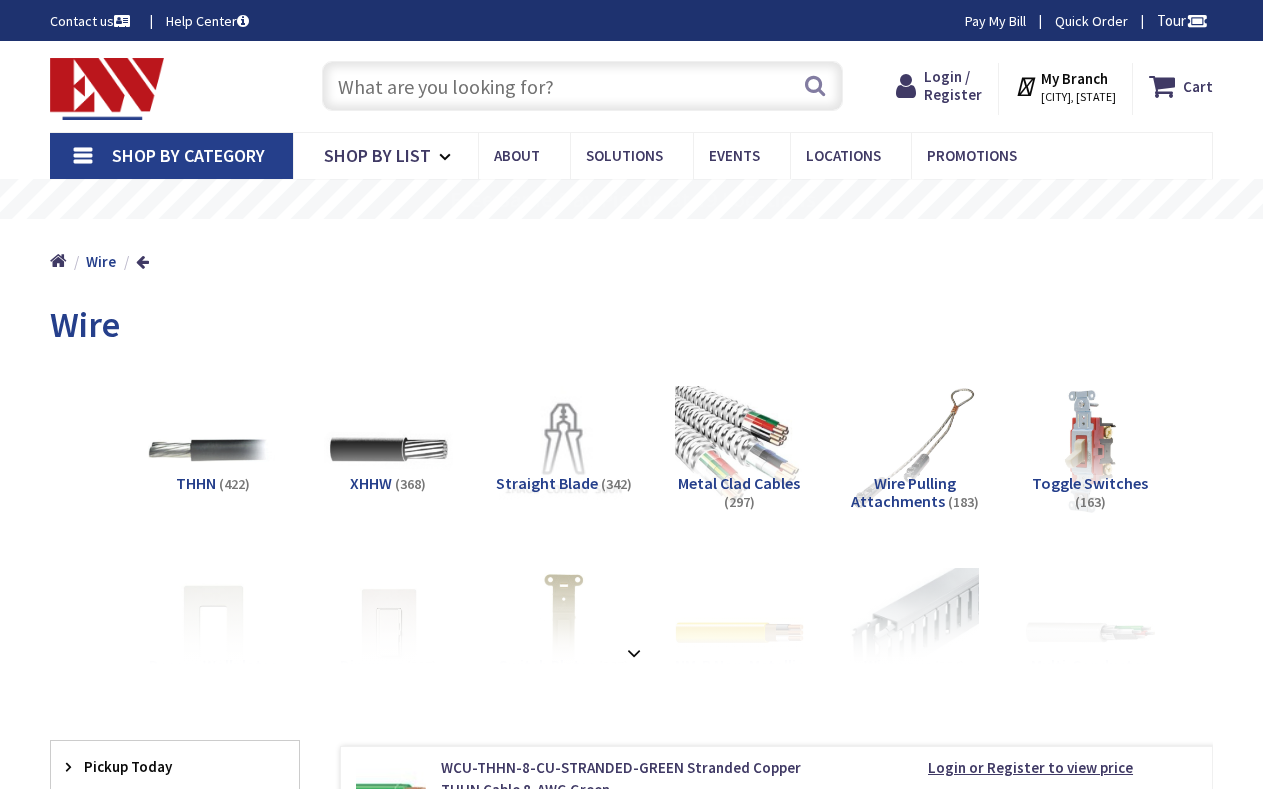 scroll, scrollTop: 0, scrollLeft: 0, axis: both 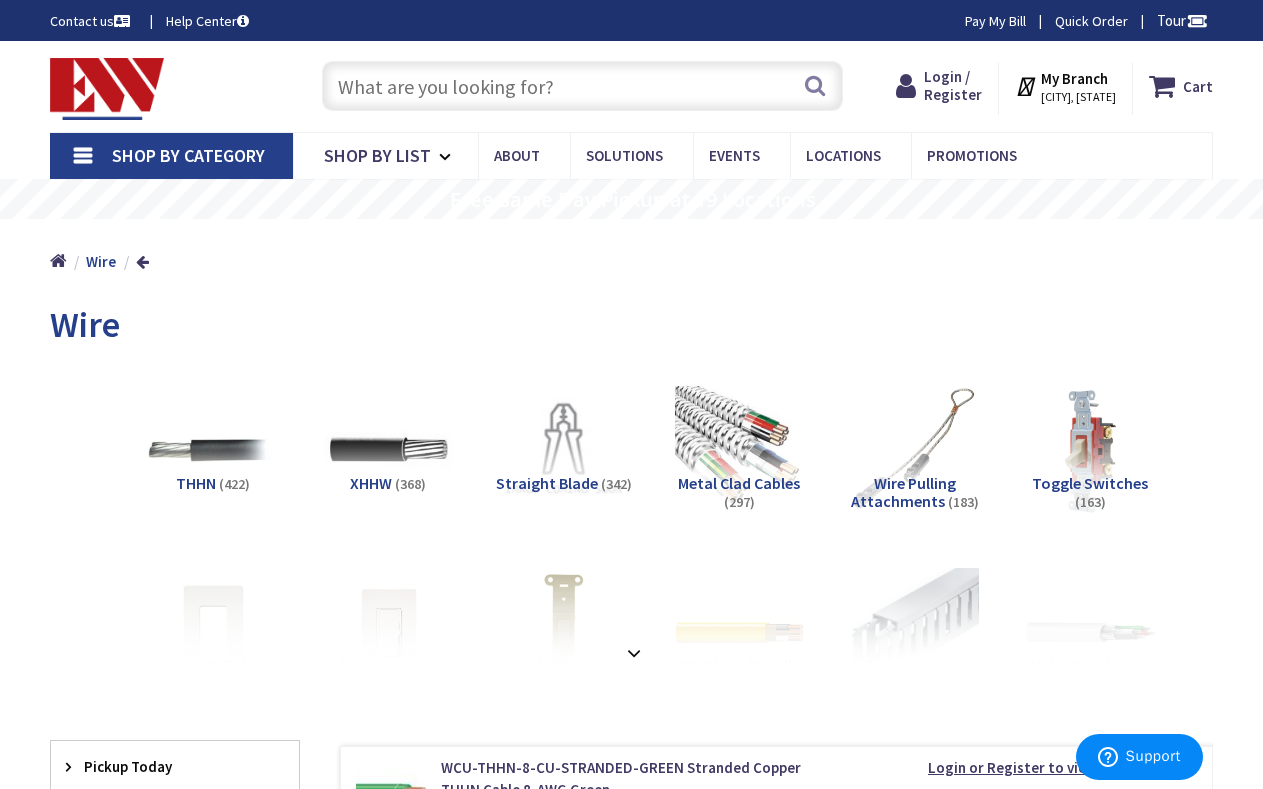 click at bounding box center (582, 86) 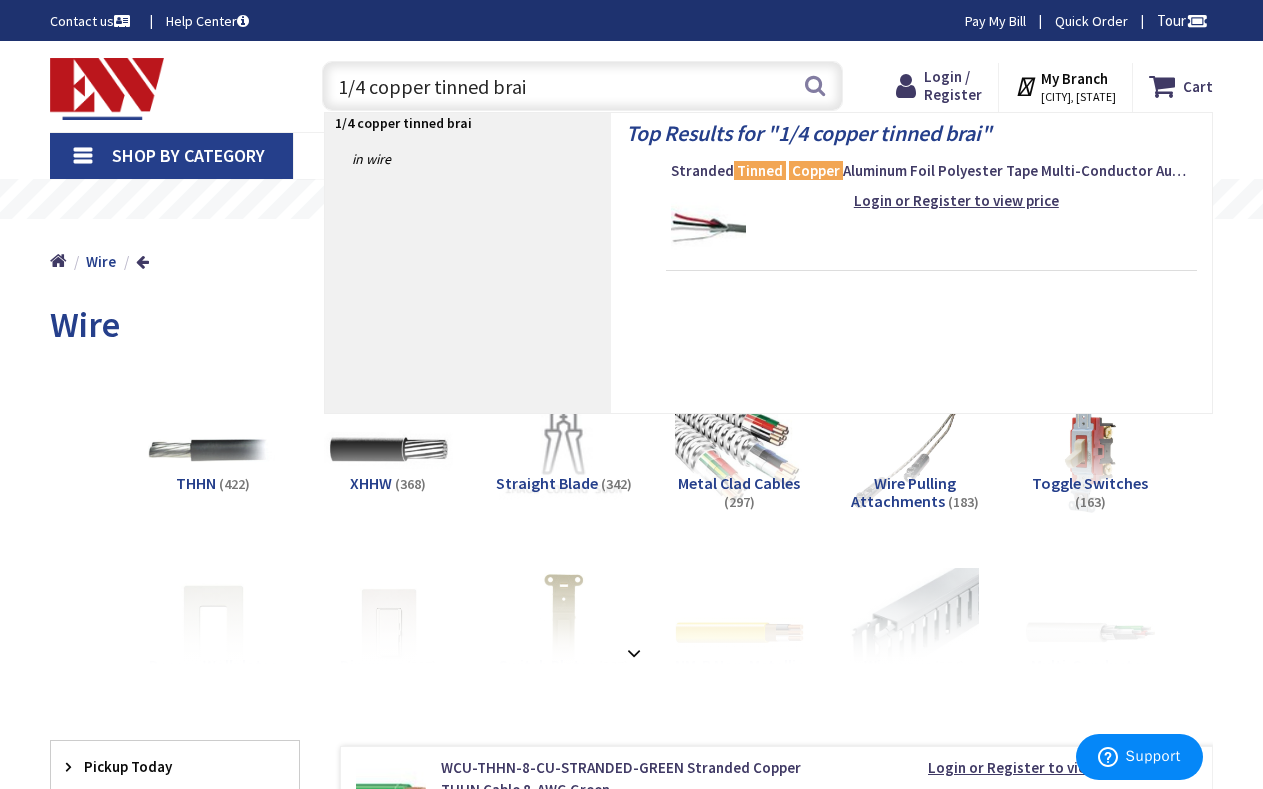type on "1/4 copper tinned braid" 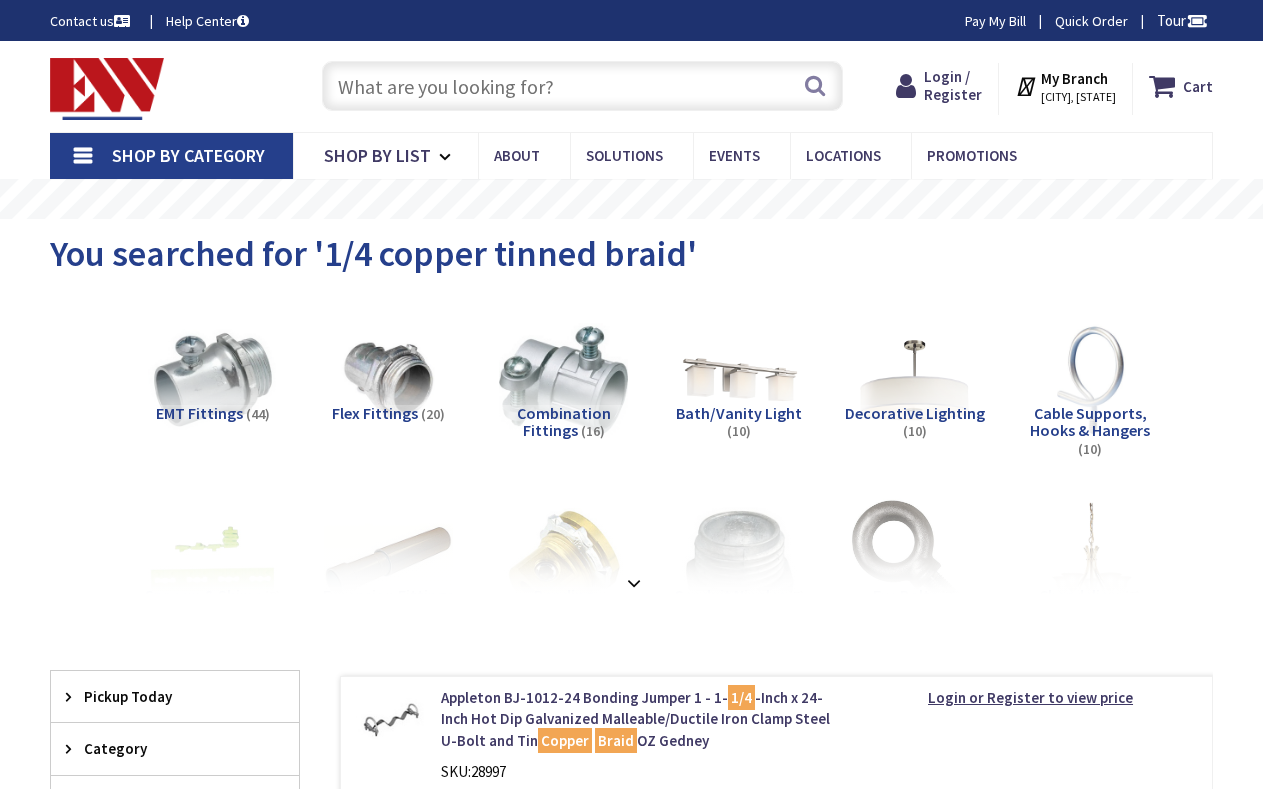 scroll, scrollTop: 0, scrollLeft: 0, axis: both 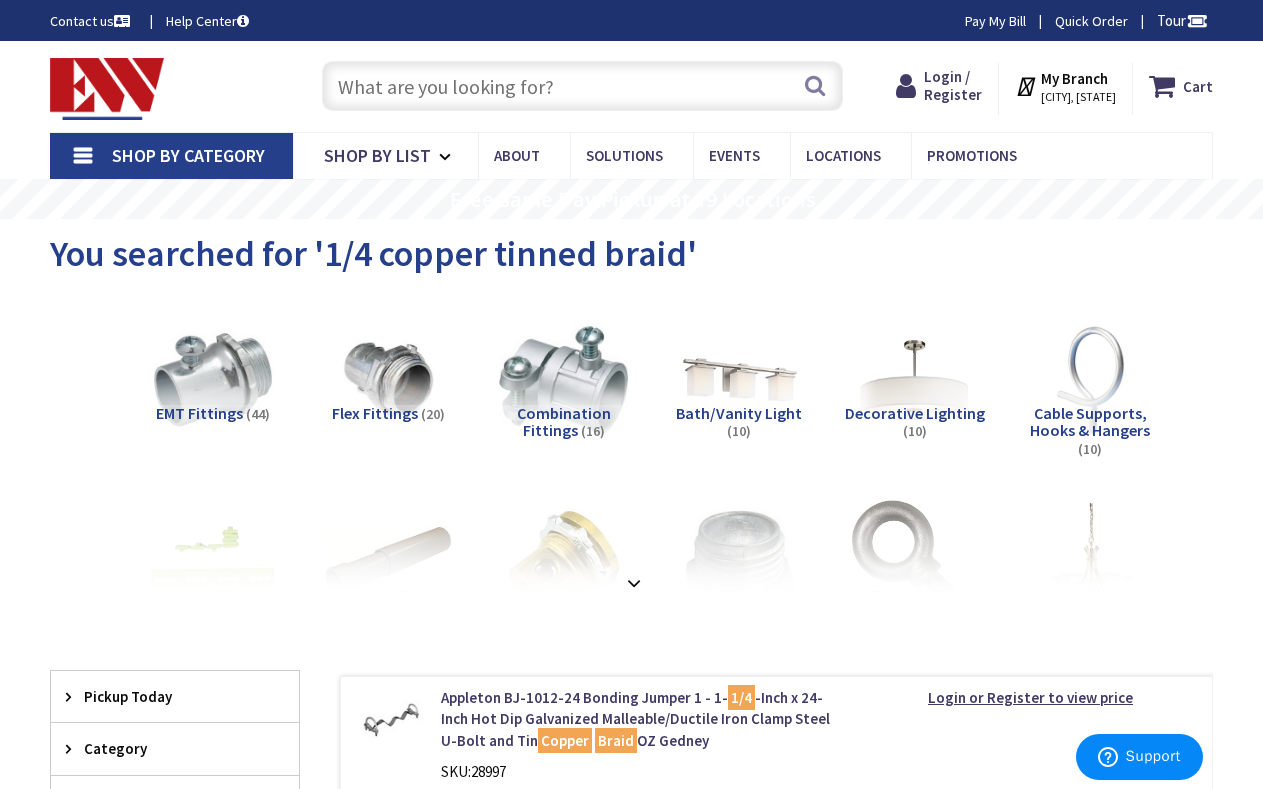 click at bounding box center (582, 86) 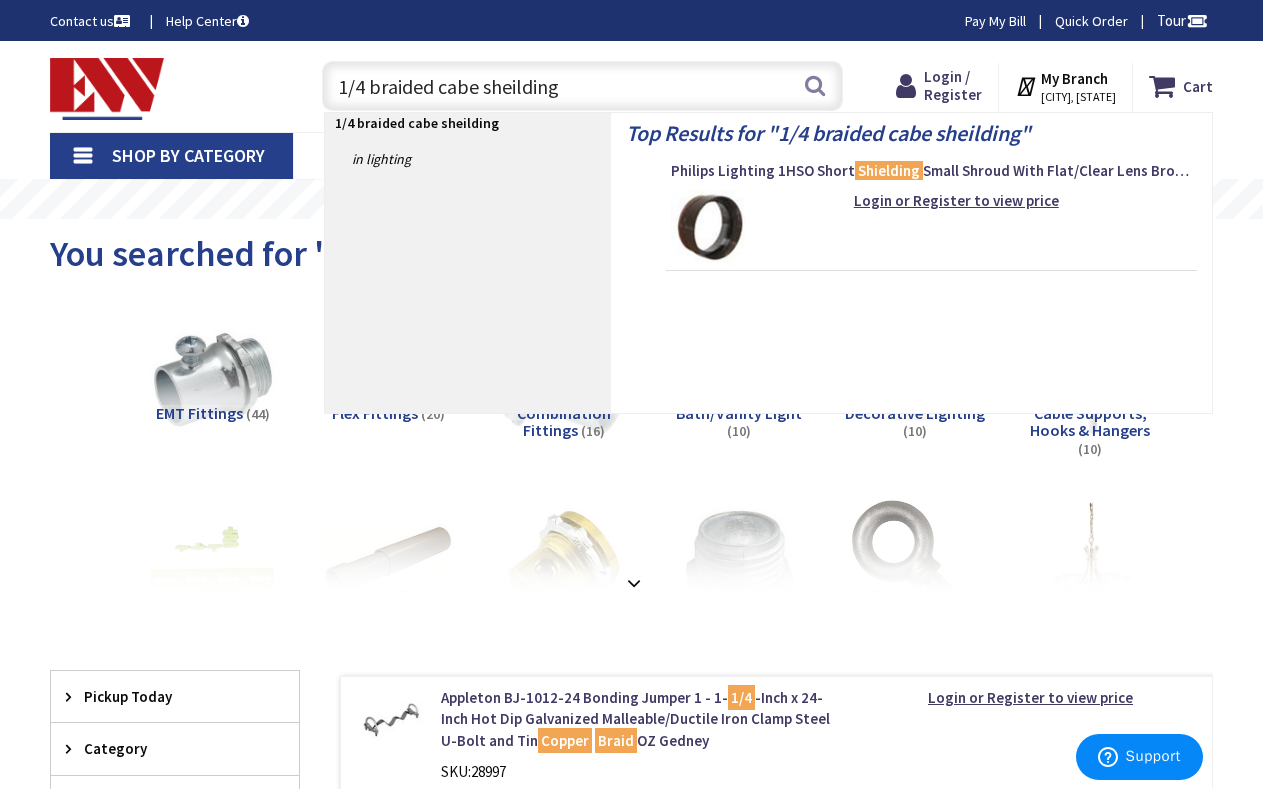 click on "1/4 braided cabe sheilding" at bounding box center [582, 86] 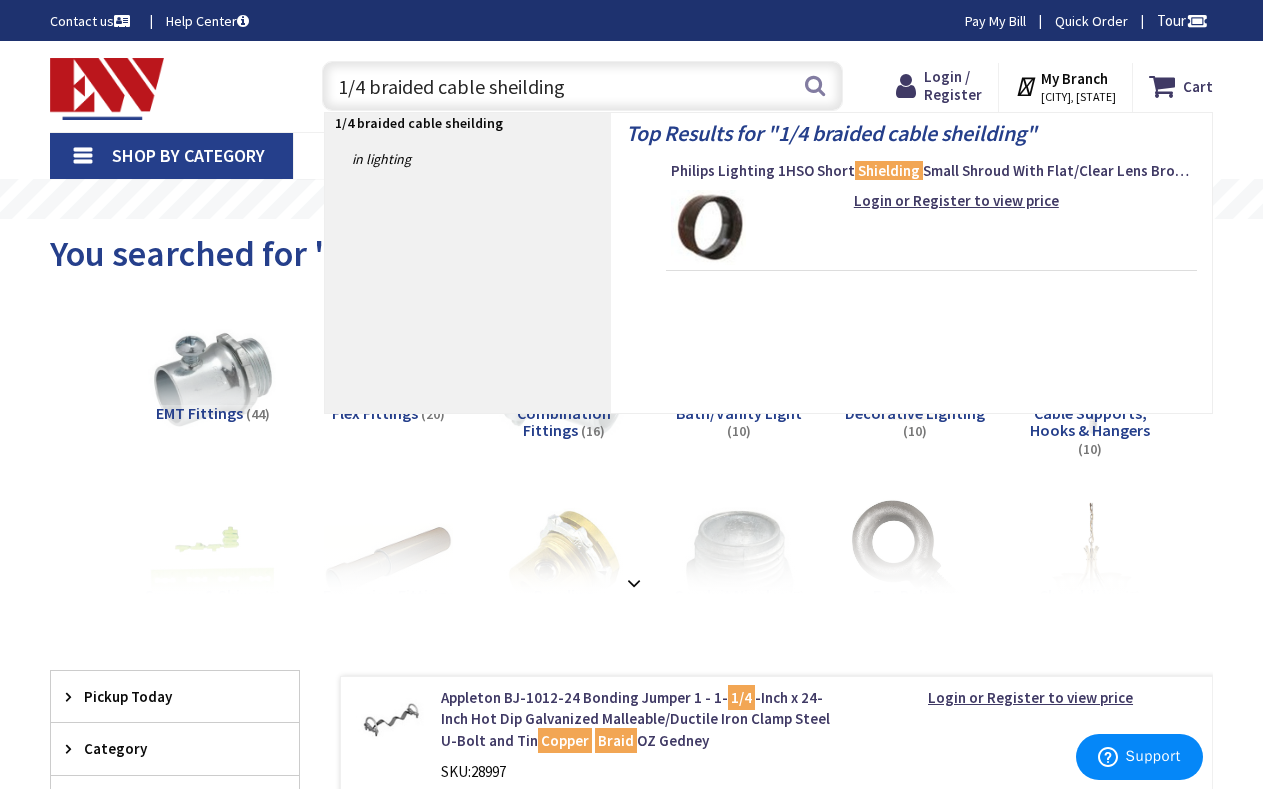 type on "1/4 braided cable shielding" 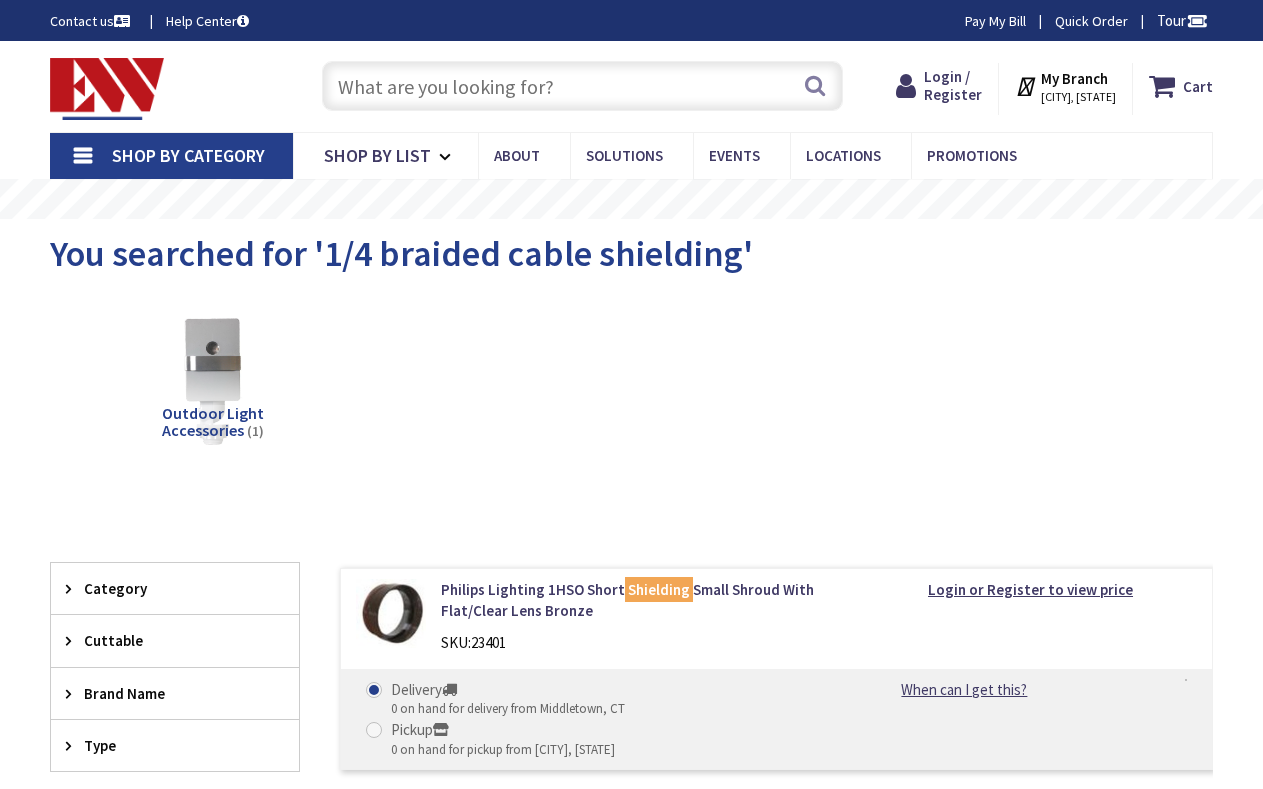 scroll, scrollTop: 0, scrollLeft: 0, axis: both 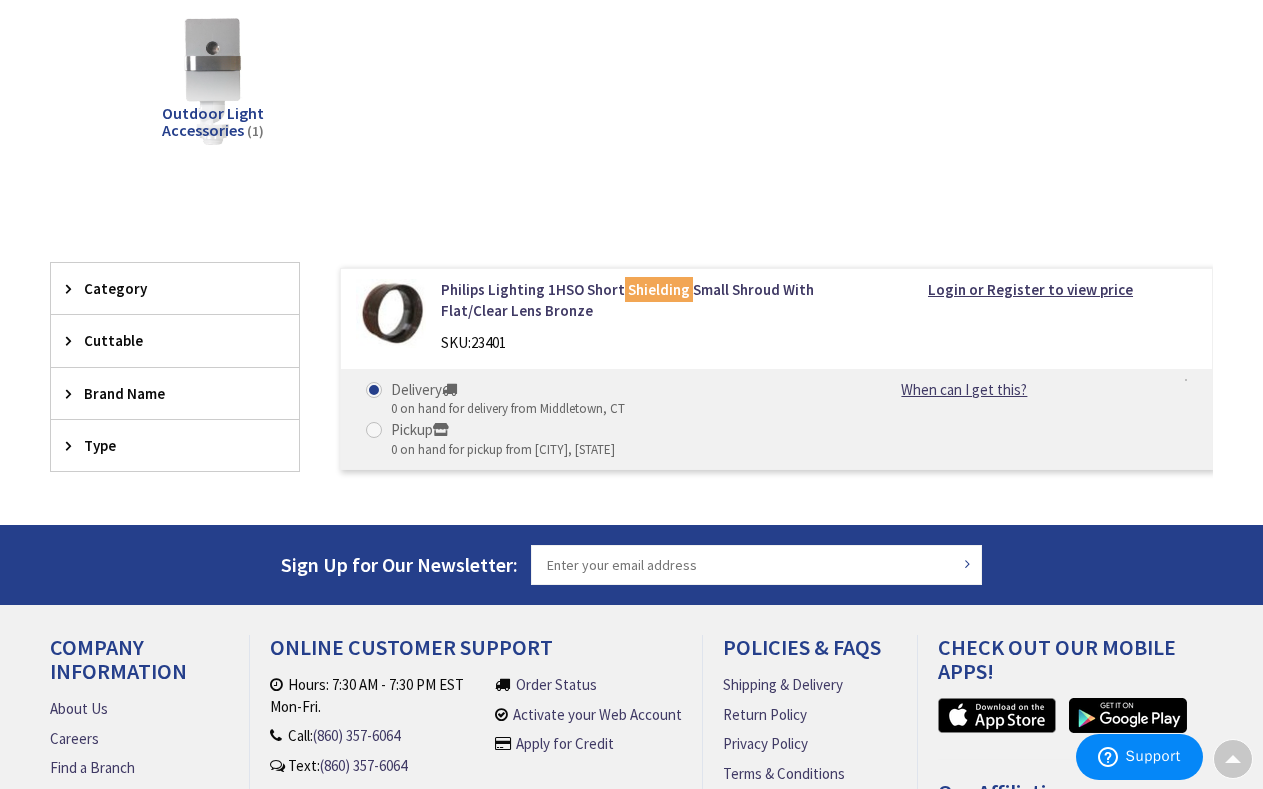 click on "Outdoor Light Accessories" at bounding box center (213, 122) 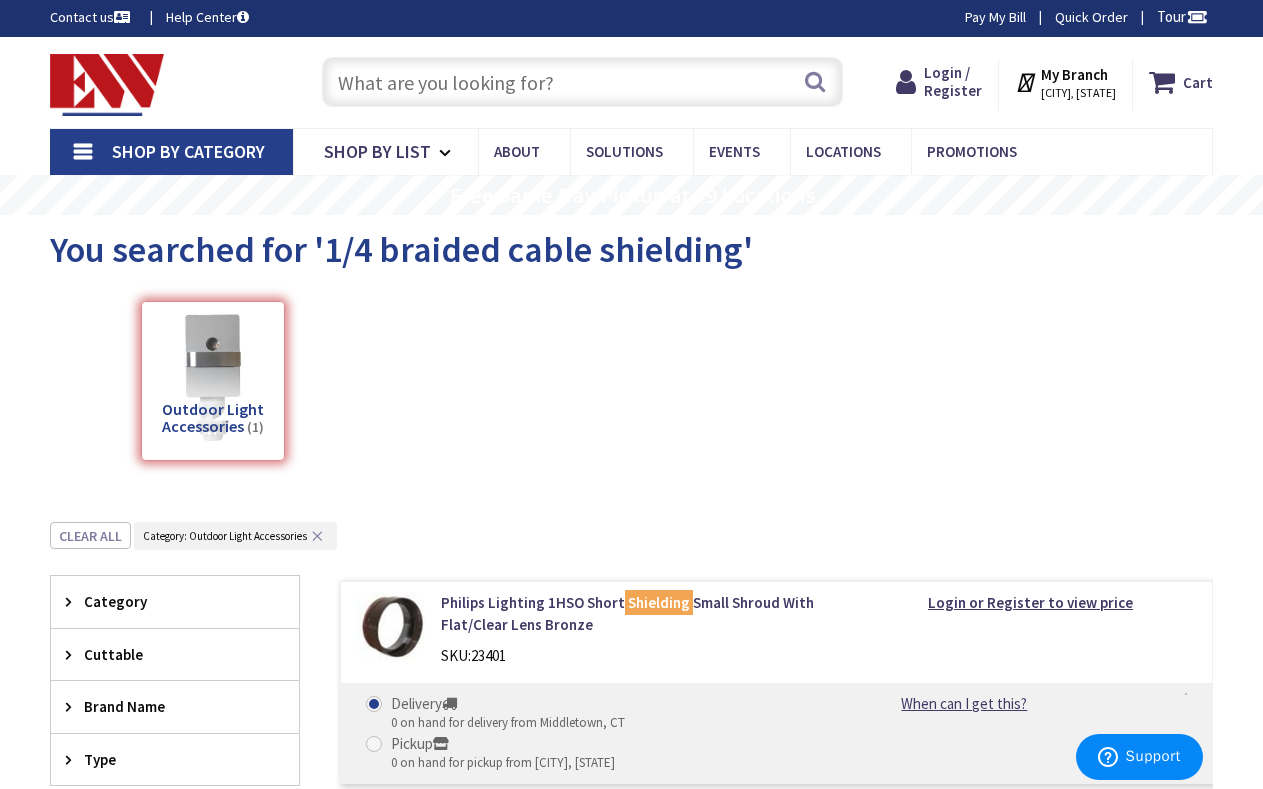 scroll, scrollTop: 0, scrollLeft: 0, axis: both 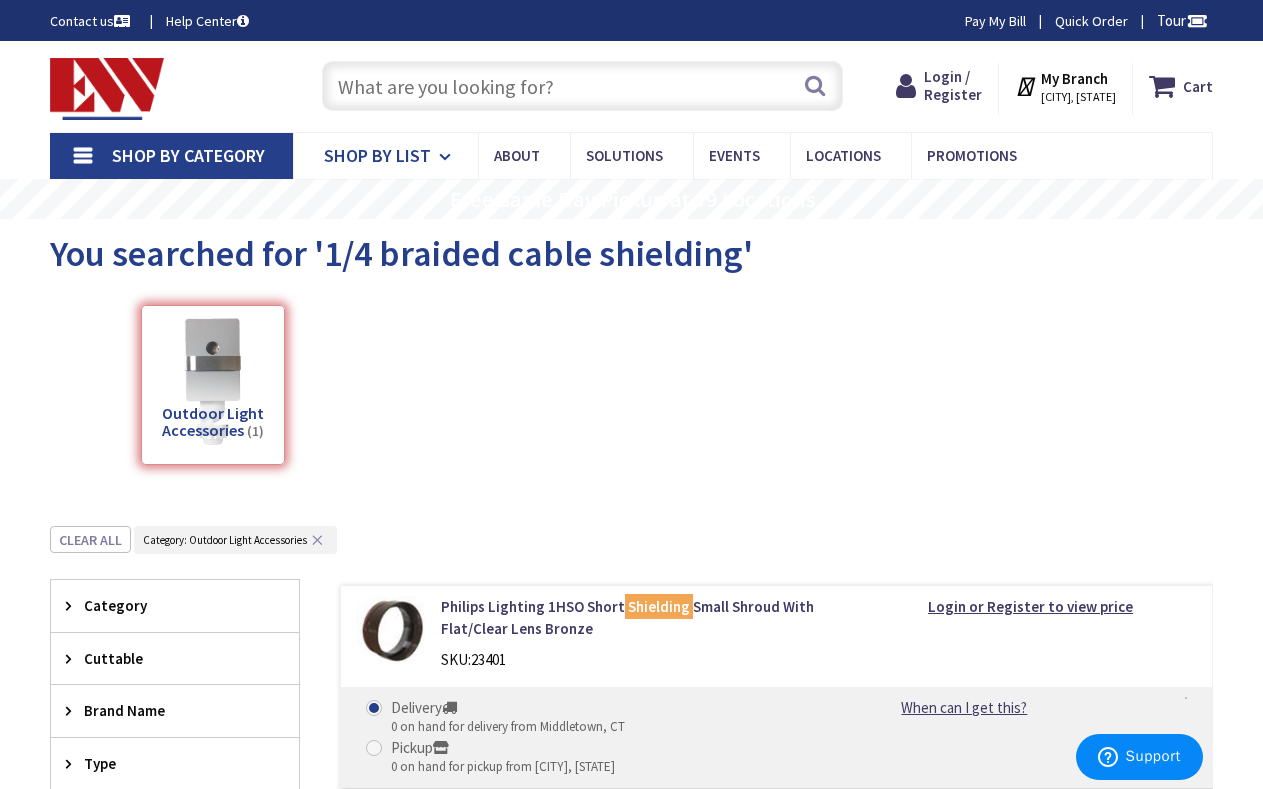 click at bounding box center (448, 157) 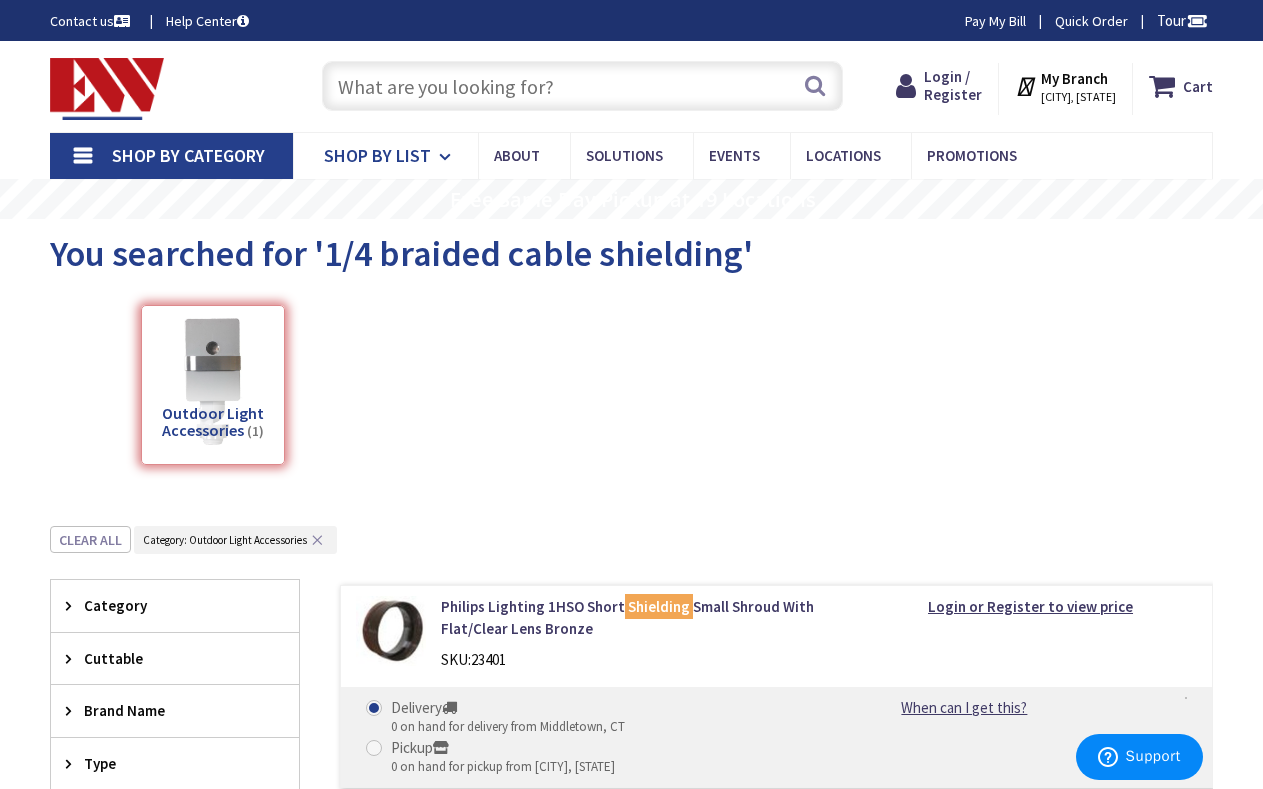 click at bounding box center (448, 157) 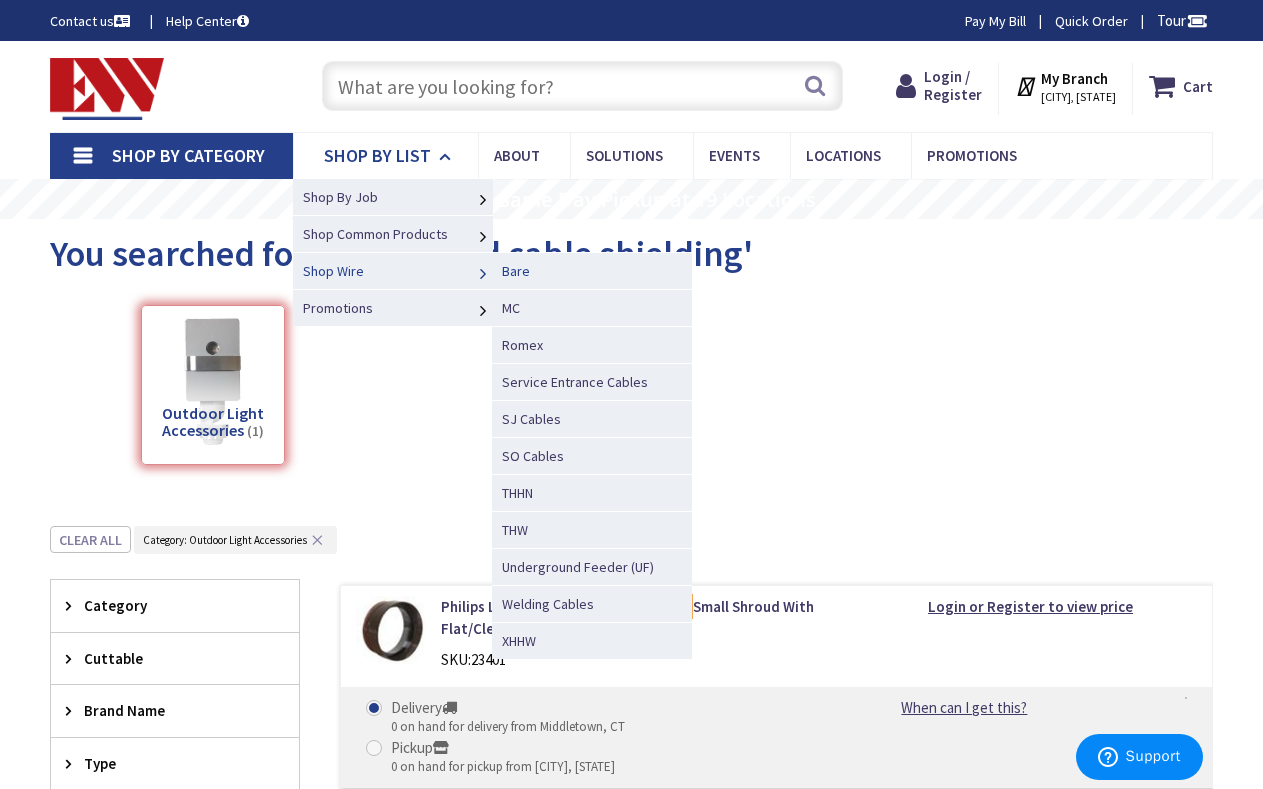 click on "Bare" at bounding box center (516, 271) 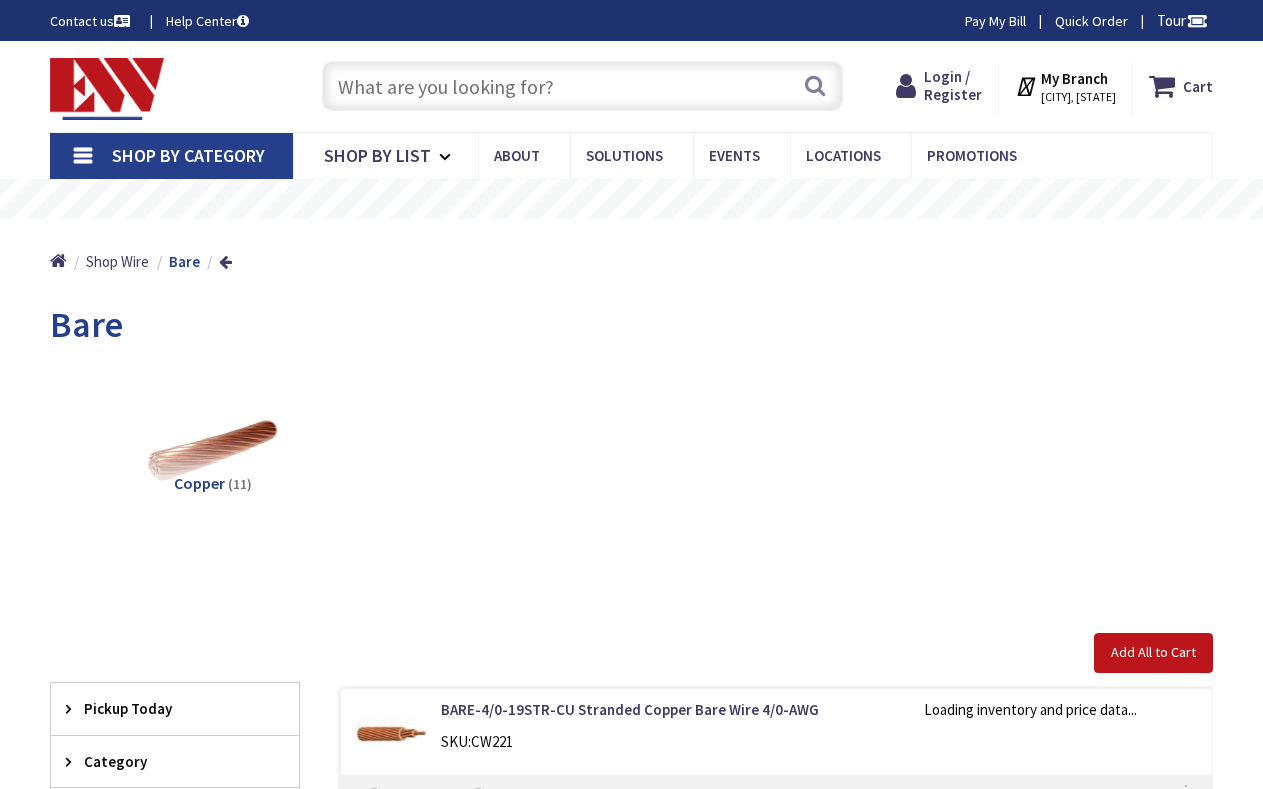 scroll, scrollTop: 0, scrollLeft: 0, axis: both 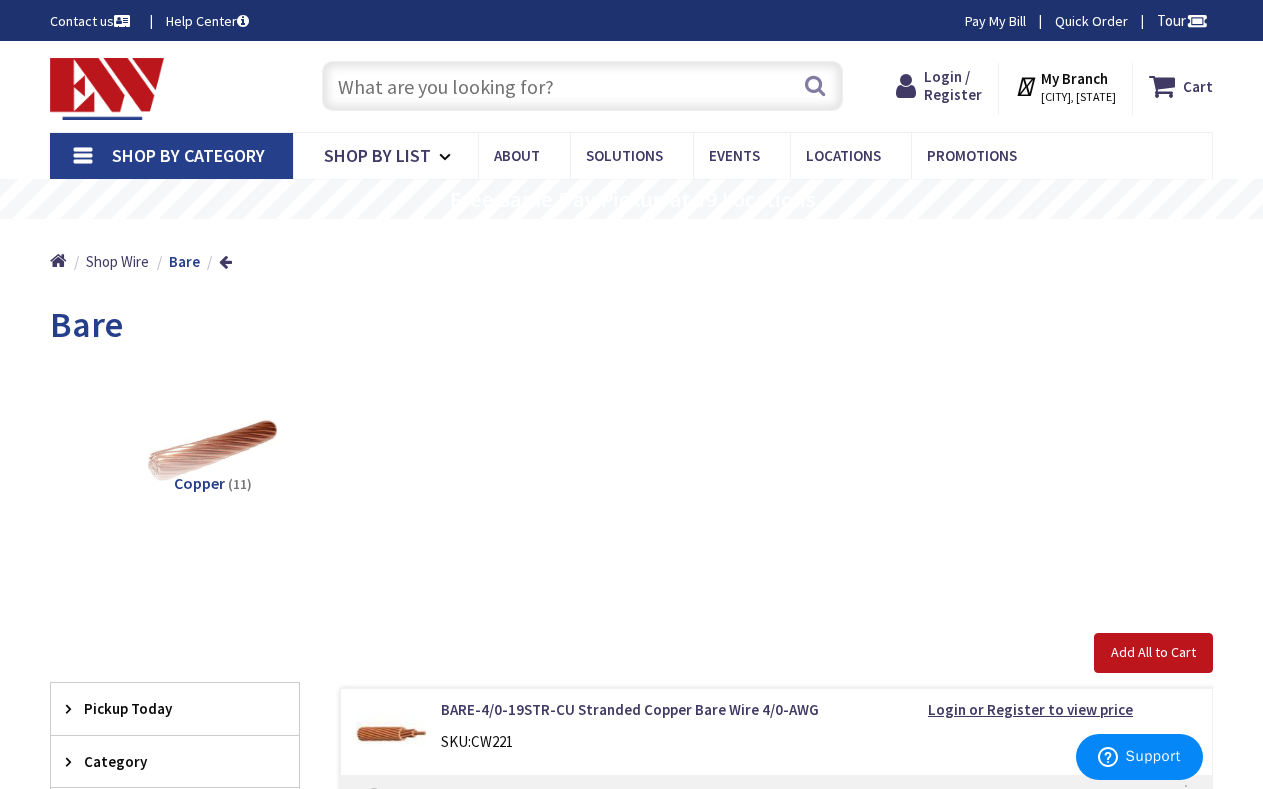 click on "Copper" at bounding box center (199, 483) 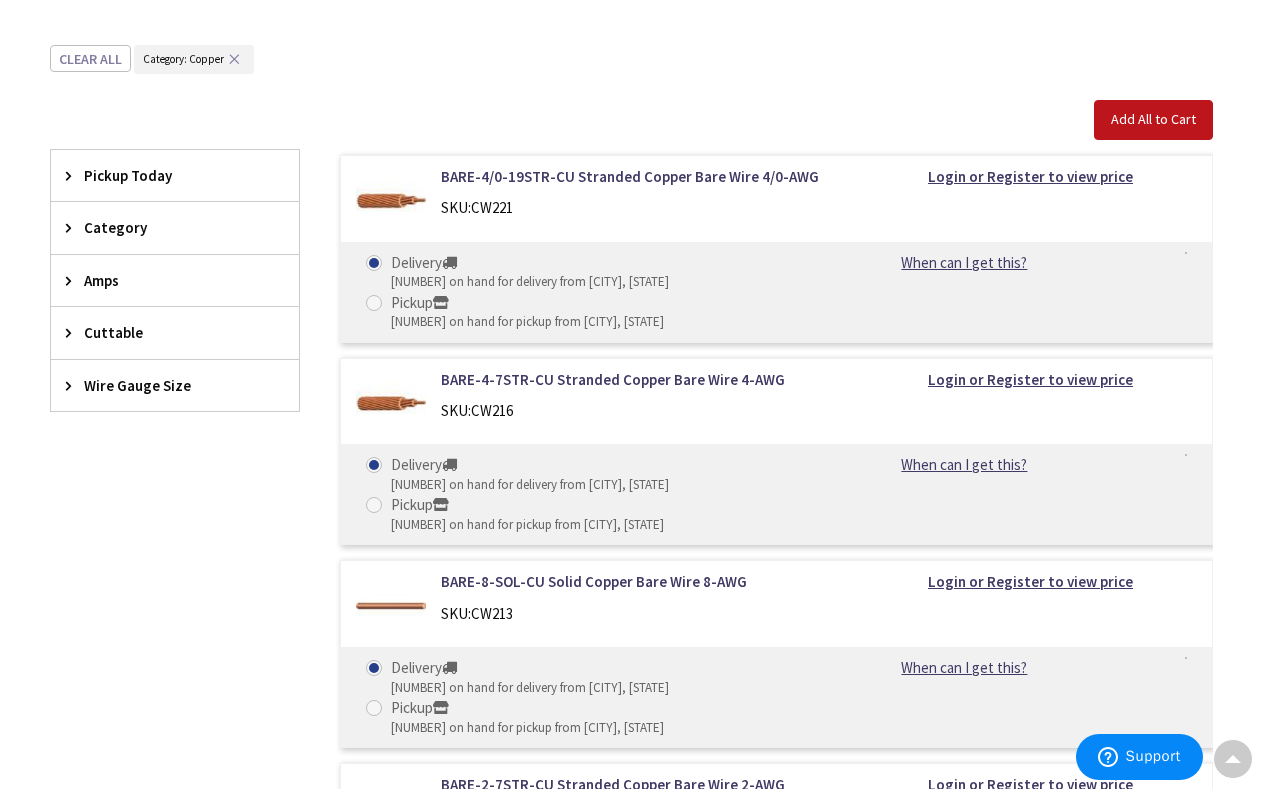 scroll, scrollTop: 196, scrollLeft: 0, axis: vertical 